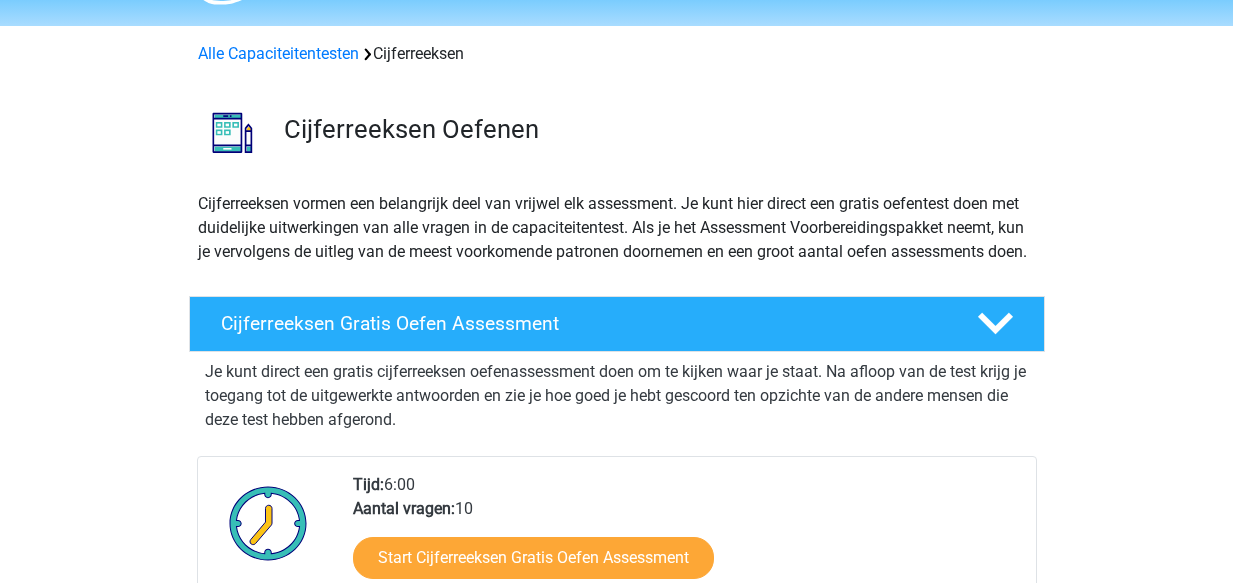 scroll, scrollTop: 67, scrollLeft: 0, axis: vertical 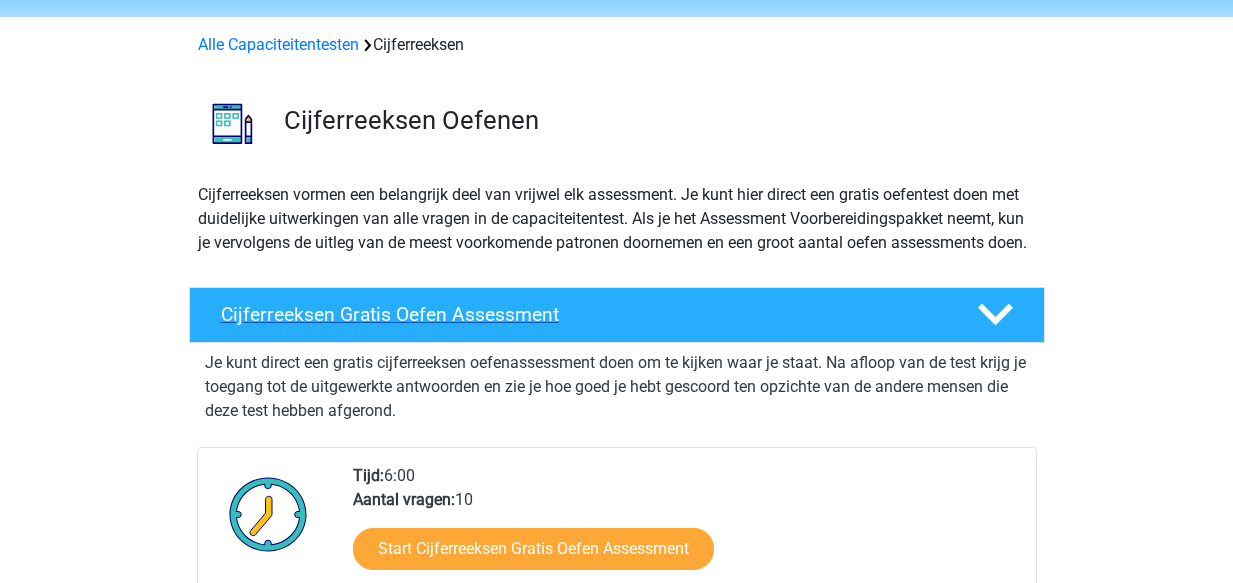 click on "Cijferreeksen
Gratis Oefen Assessment" at bounding box center [583, 314] 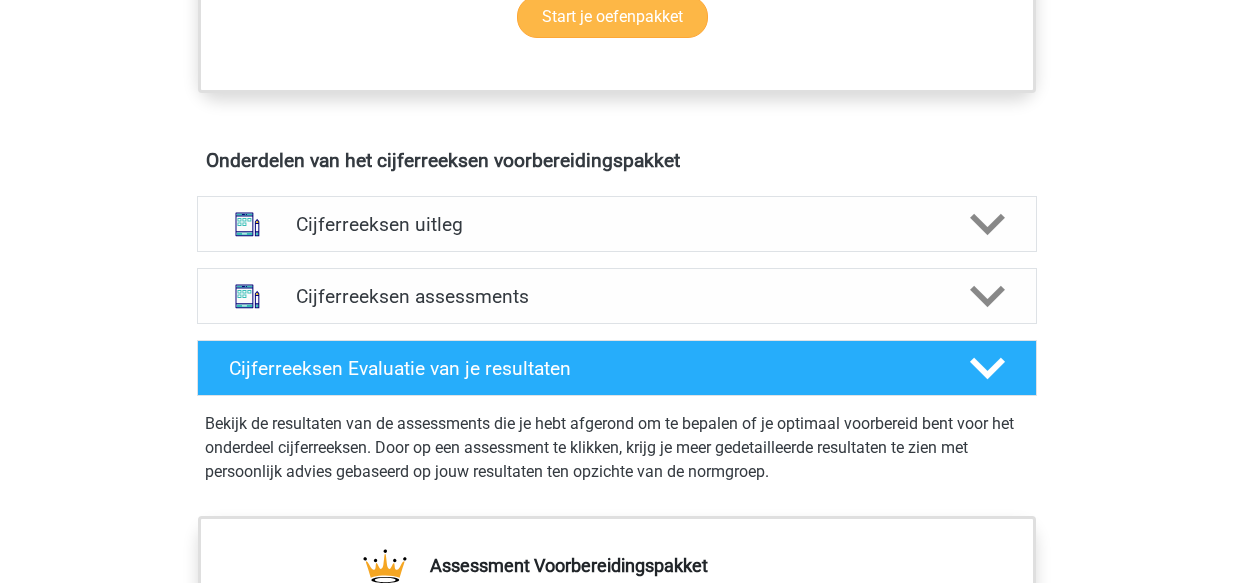 scroll, scrollTop: 753, scrollLeft: 0, axis: vertical 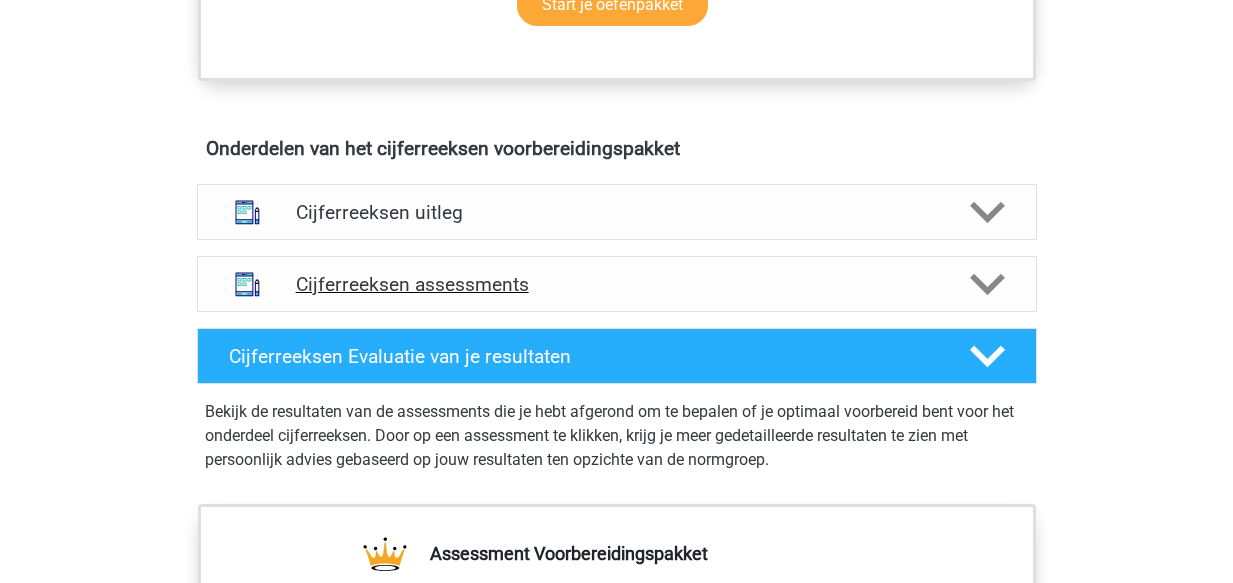 click on "Cijferreeksen assessments" at bounding box center (617, 284) 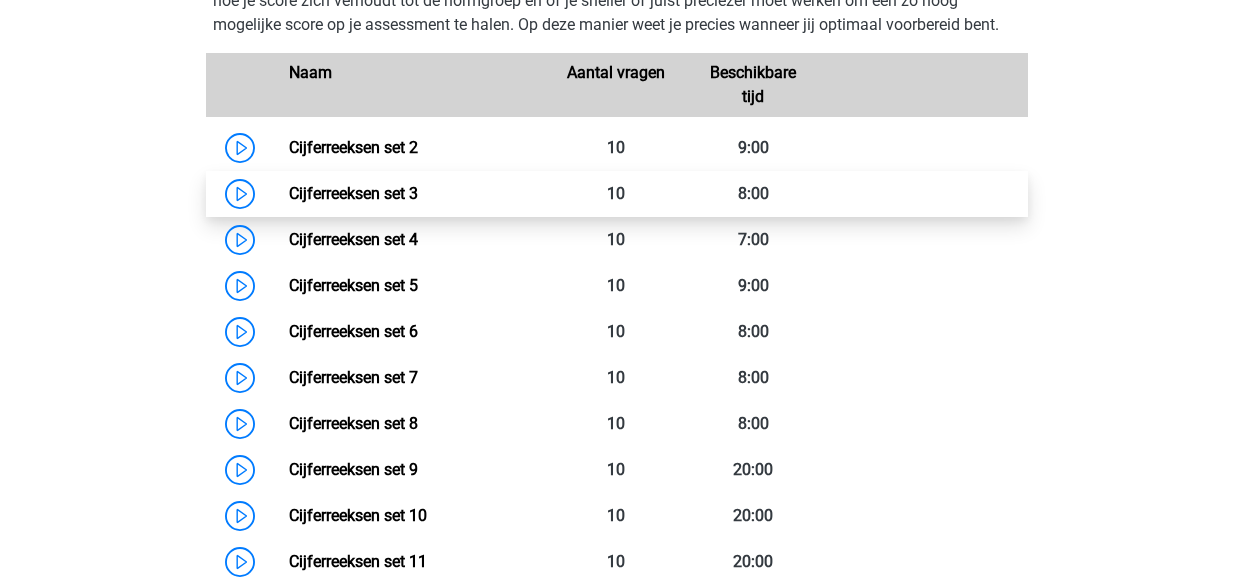 scroll, scrollTop: 930, scrollLeft: 0, axis: vertical 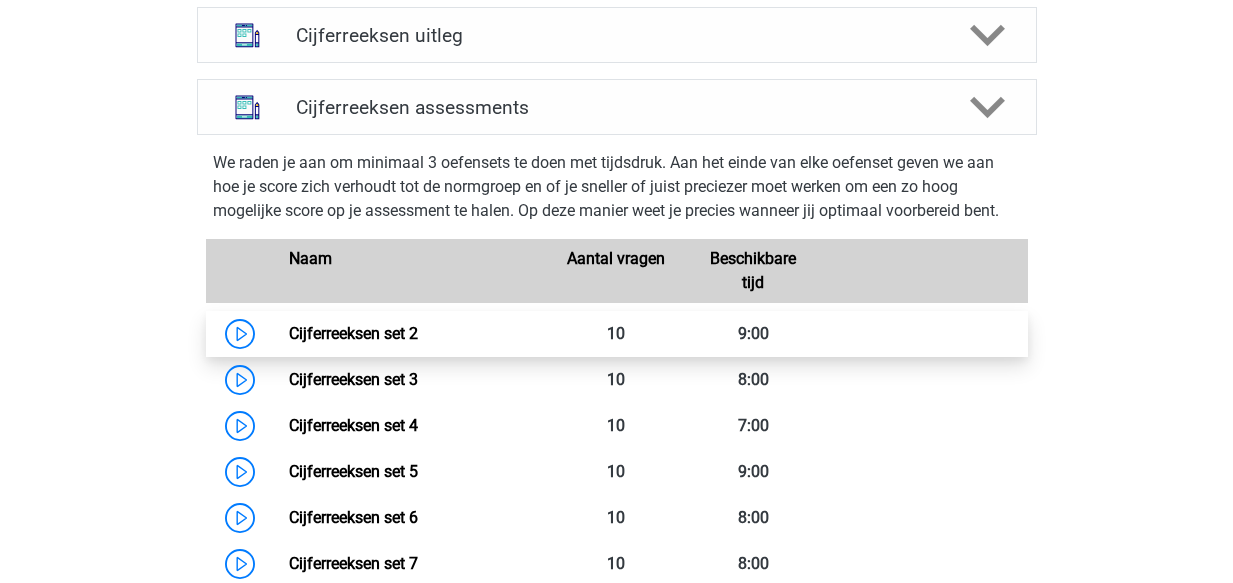 click on "Cijferreeksen
set 2" at bounding box center (353, 333) 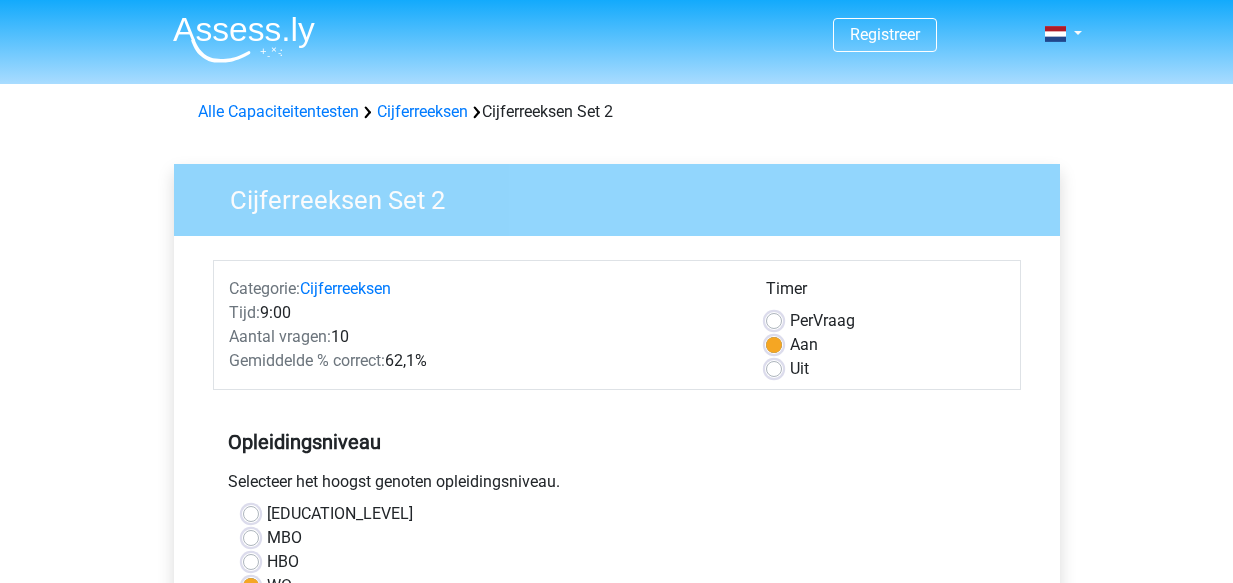 scroll, scrollTop: 0, scrollLeft: 0, axis: both 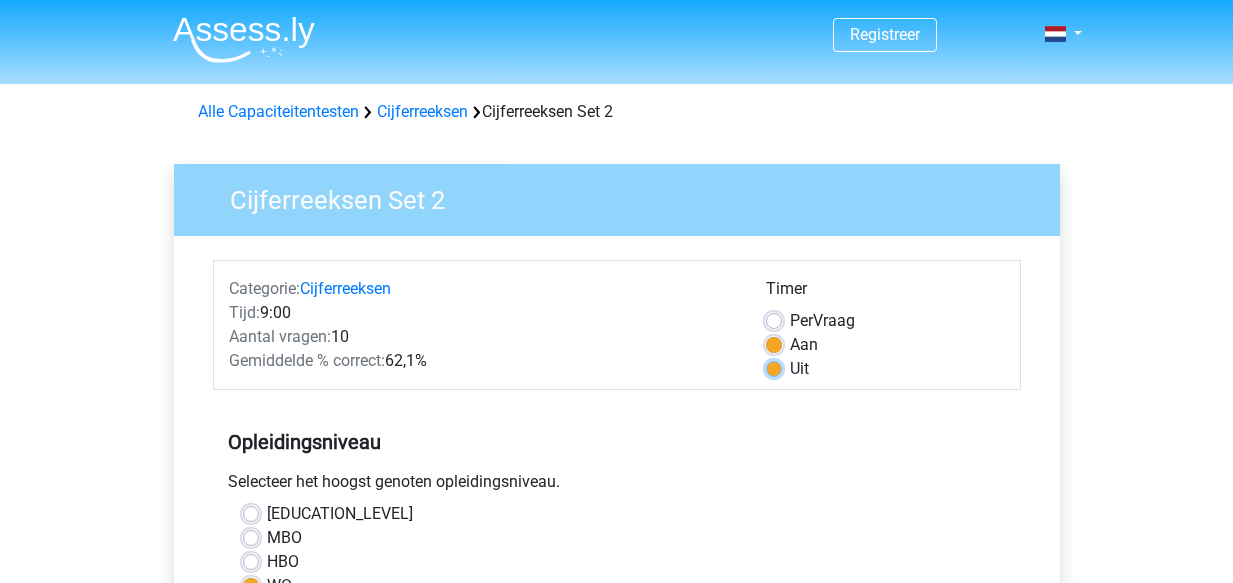 click on "Uit" at bounding box center (774, 367) 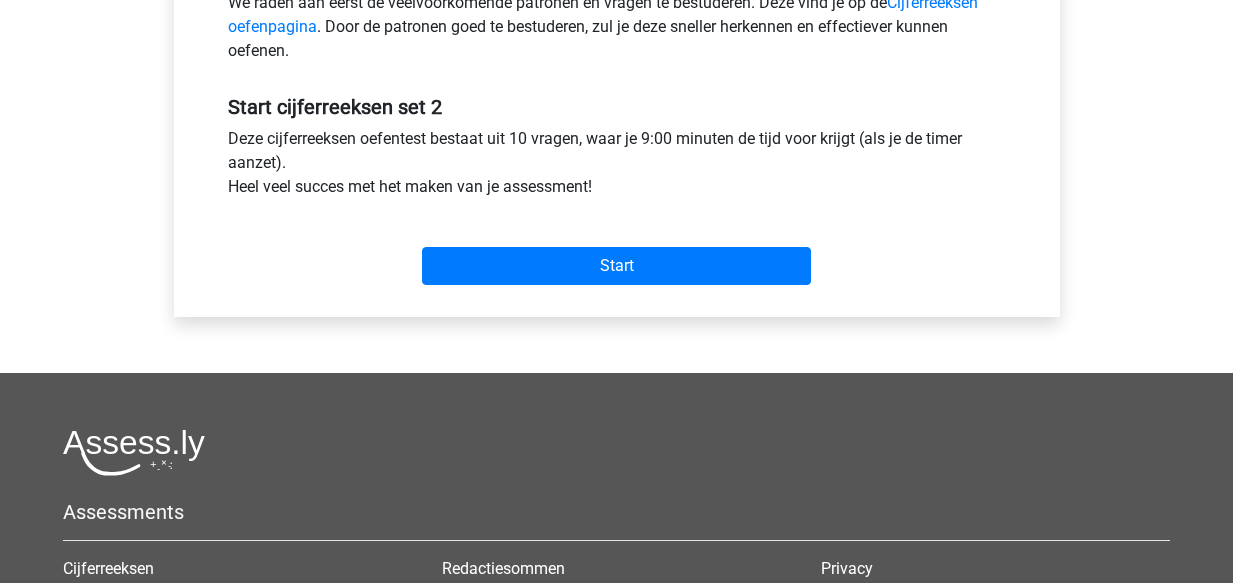 scroll, scrollTop: 700, scrollLeft: 0, axis: vertical 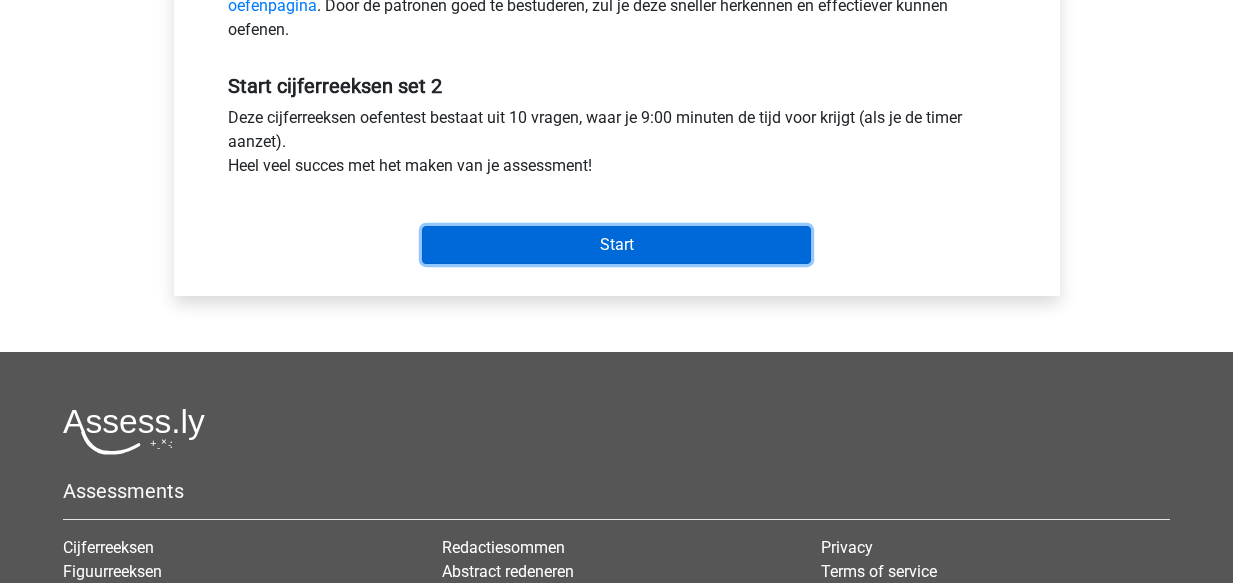 click on "Start" at bounding box center (616, 245) 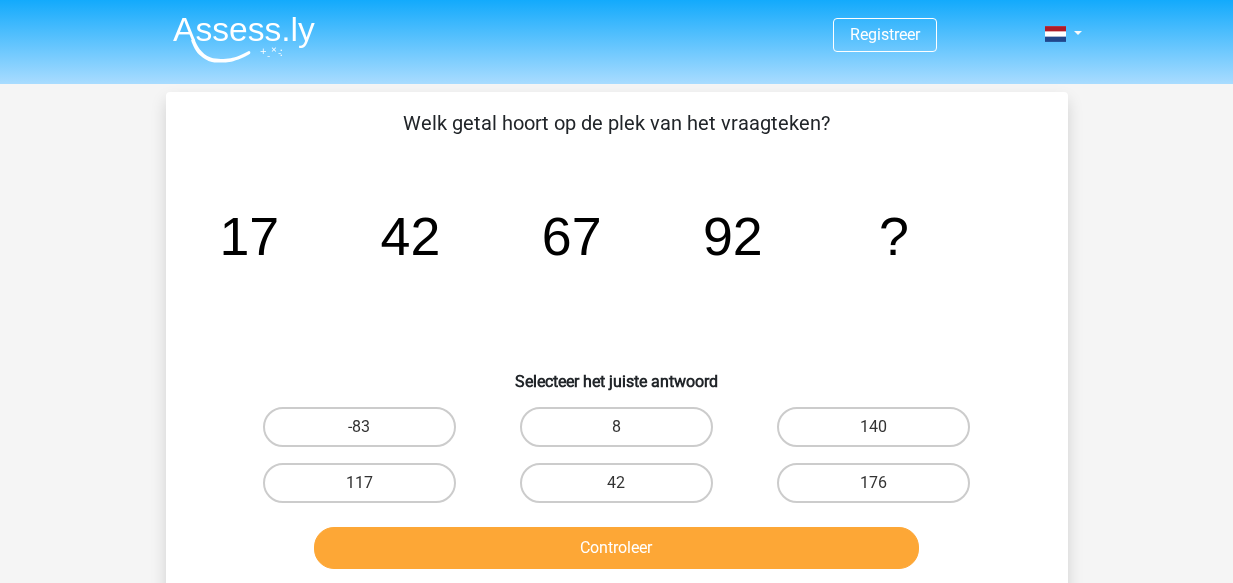 scroll, scrollTop: 0, scrollLeft: 0, axis: both 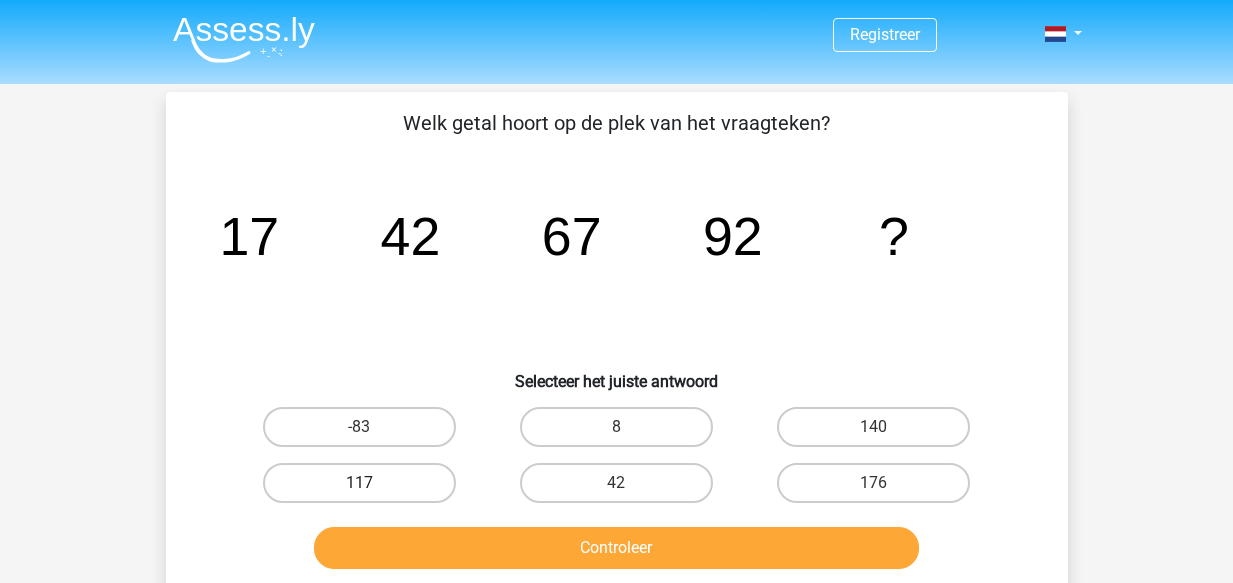 click on "117" at bounding box center [359, 483] 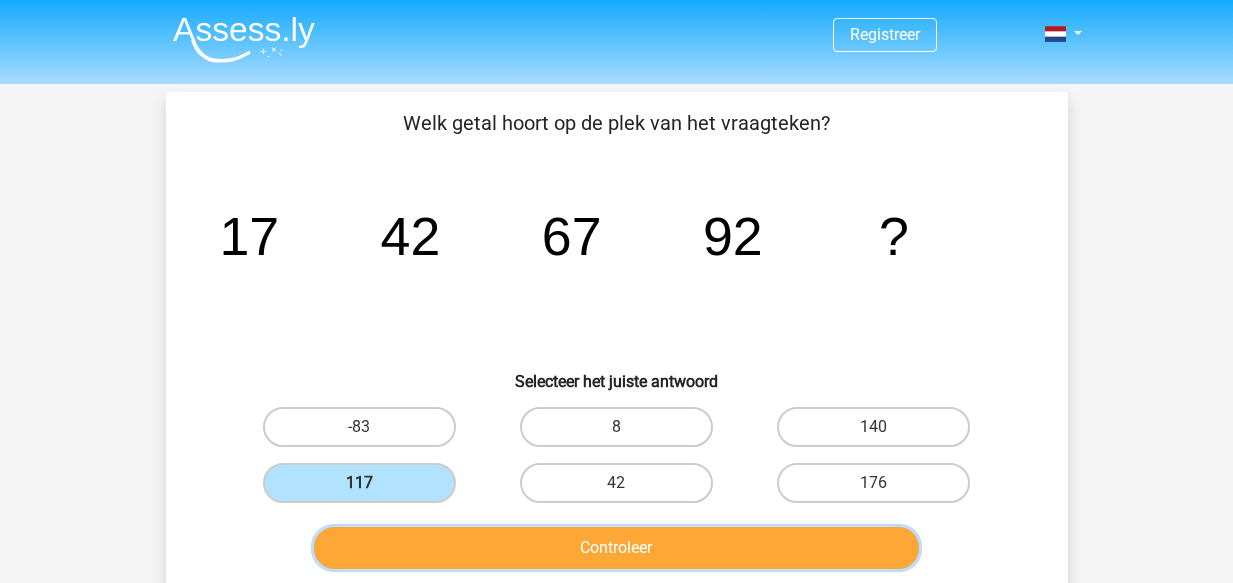 click on "Controleer" at bounding box center (616, 548) 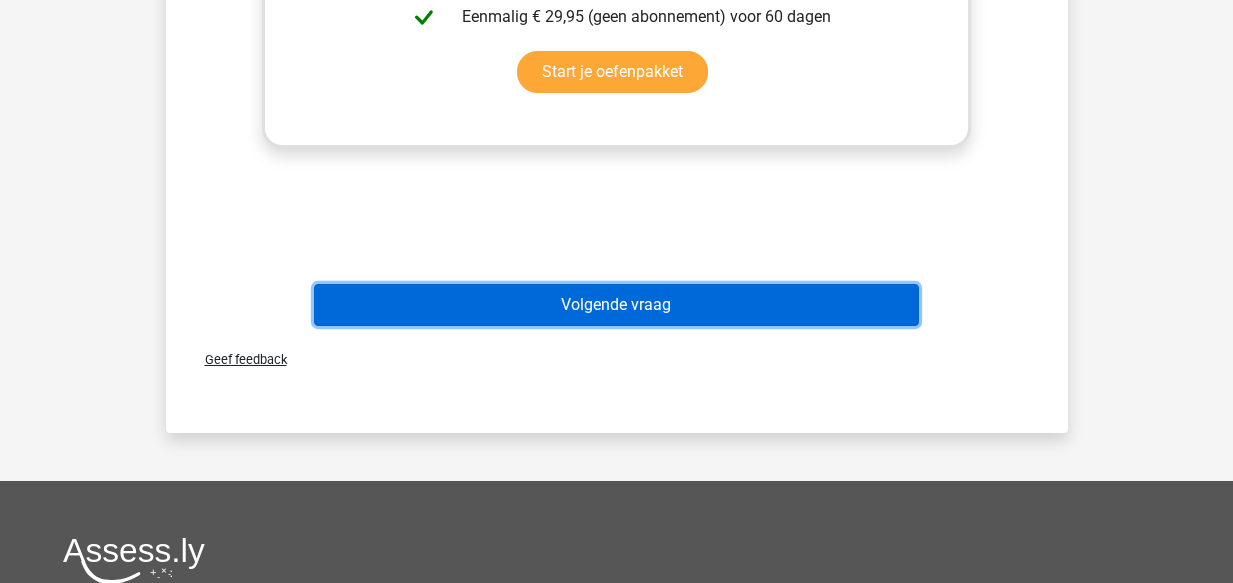 click on "Volgende vraag" at bounding box center [616, 305] 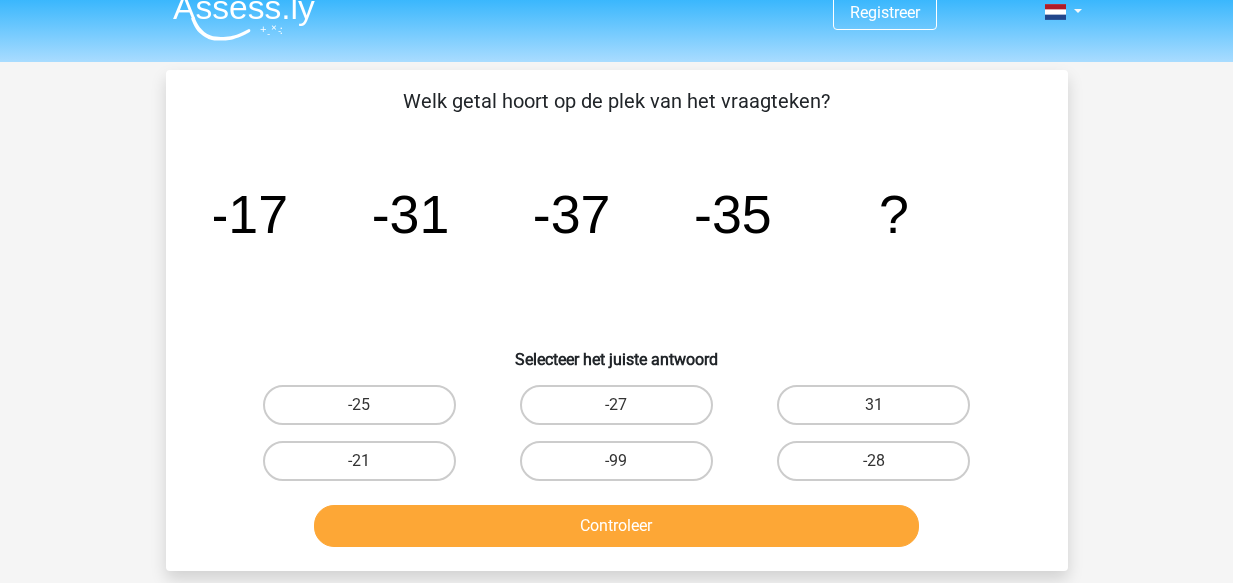 scroll, scrollTop: 0, scrollLeft: 0, axis: both 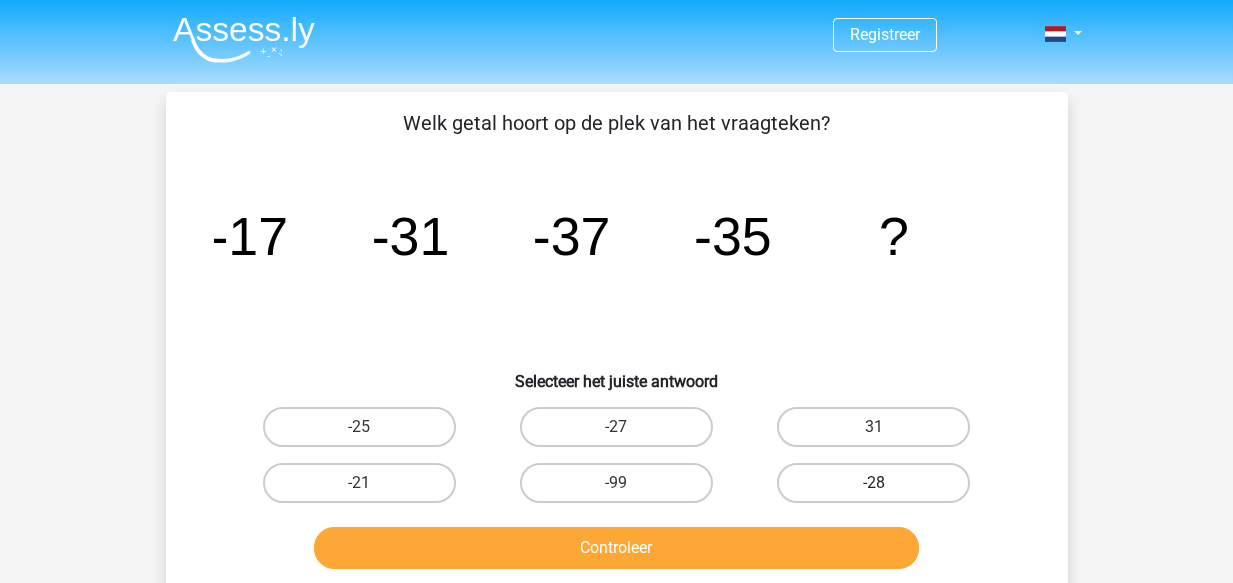 click on "-28" at bounding box center (873, 483) 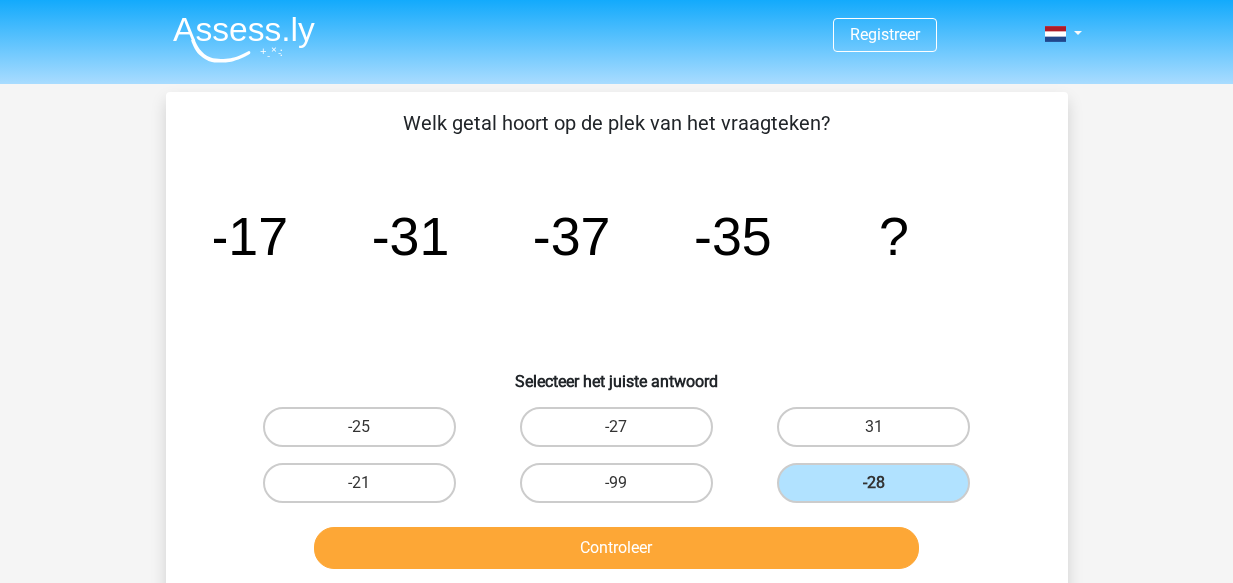 click on "Controleer" at bounding box center (617, 544) 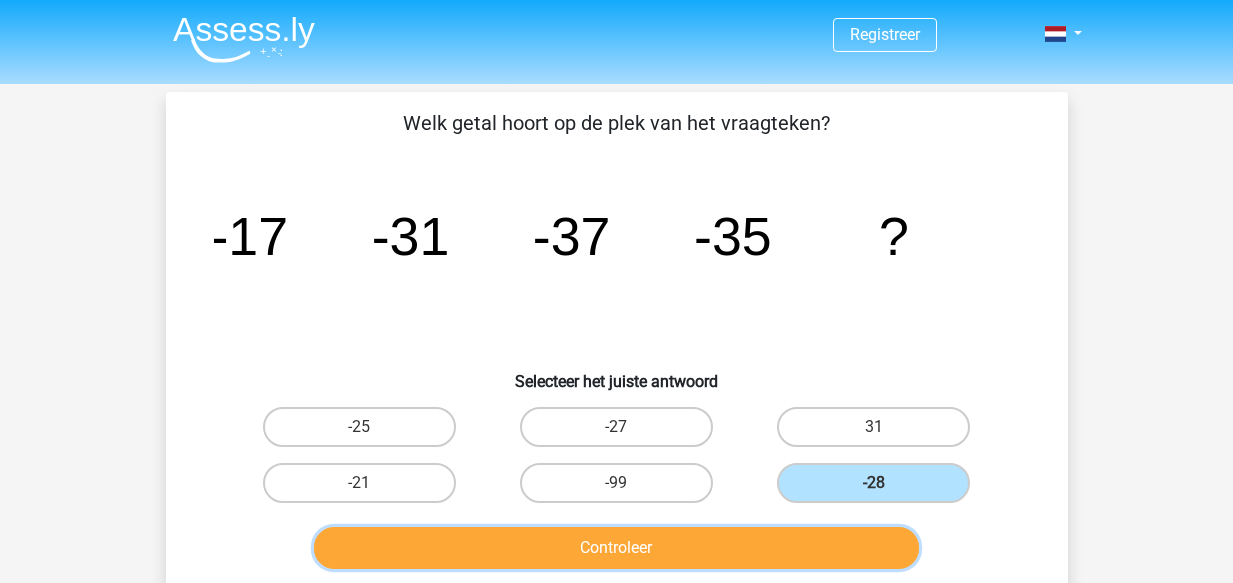 click on "Controleer" at bounding box center (616, 548) 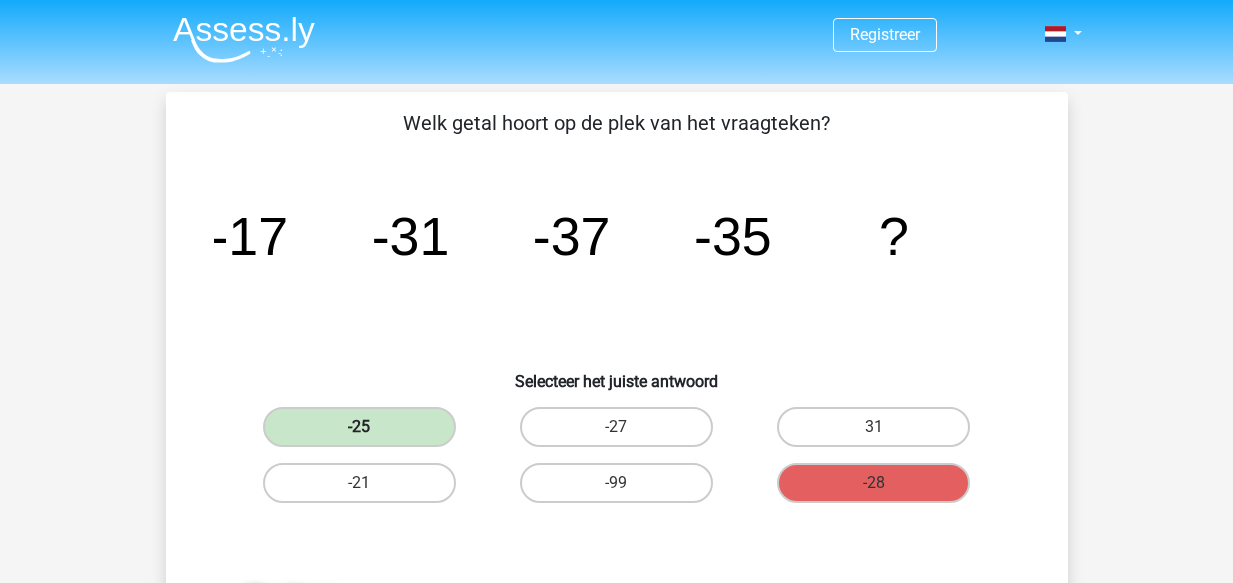 click on "-25" at bounding box center (359, 427) 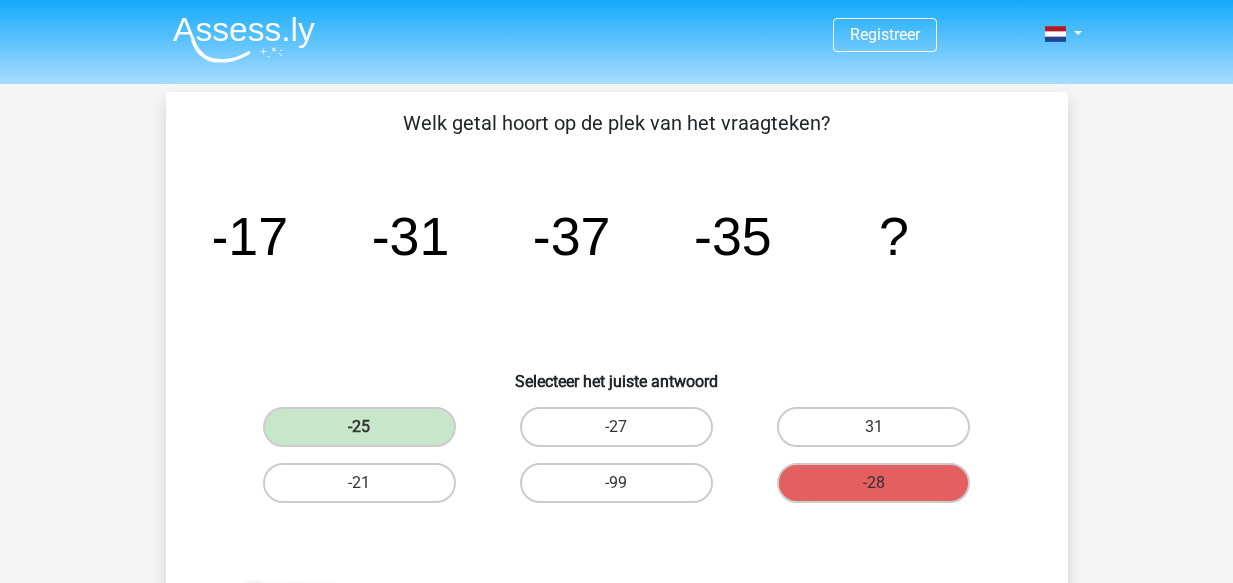 scroll, scrollTop: 55, scrollLeft: 0, axis: vertical 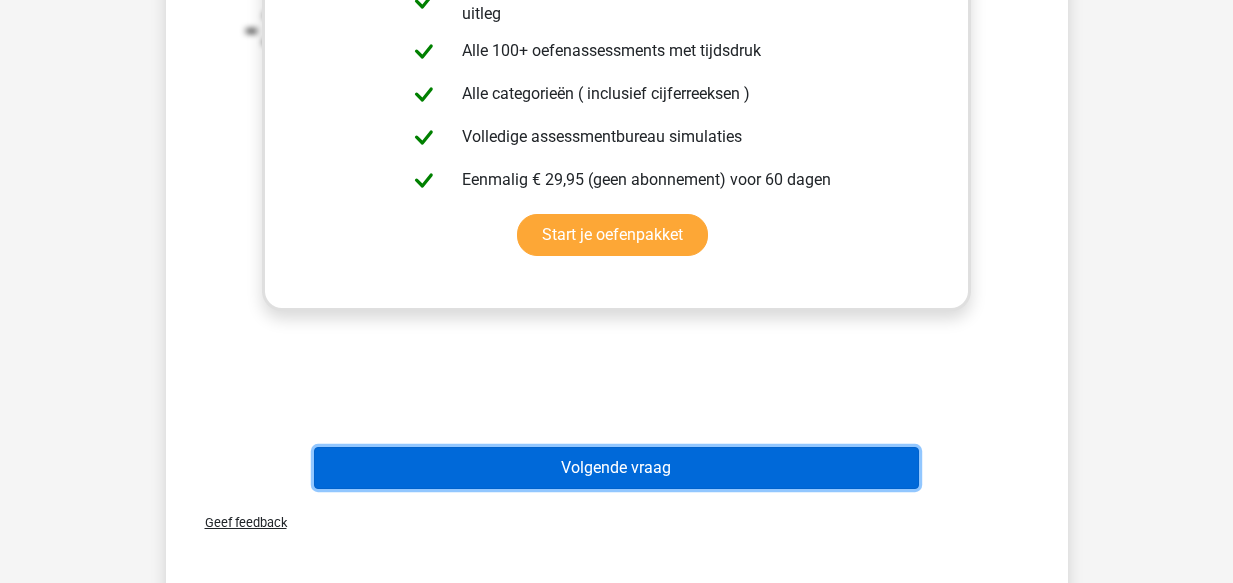 click on "Volgende vraag" at bounding box center [616, 468] 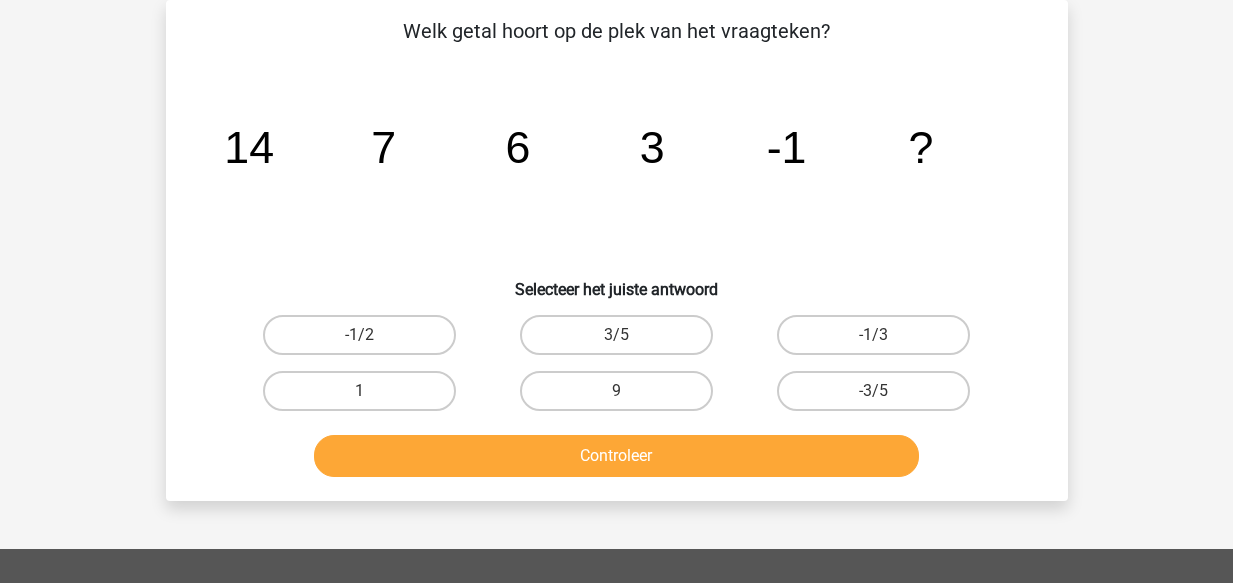 scroll, scrollTop: 0, scrollLeft: 0, axis: both 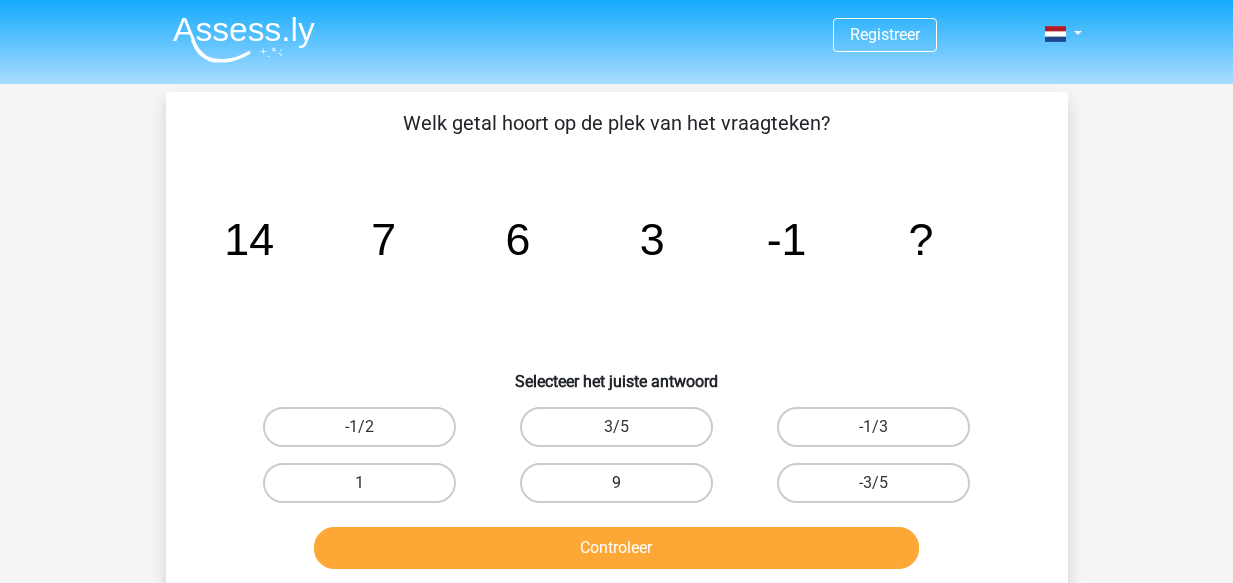 click on "9" at bounding box center [616, 483] 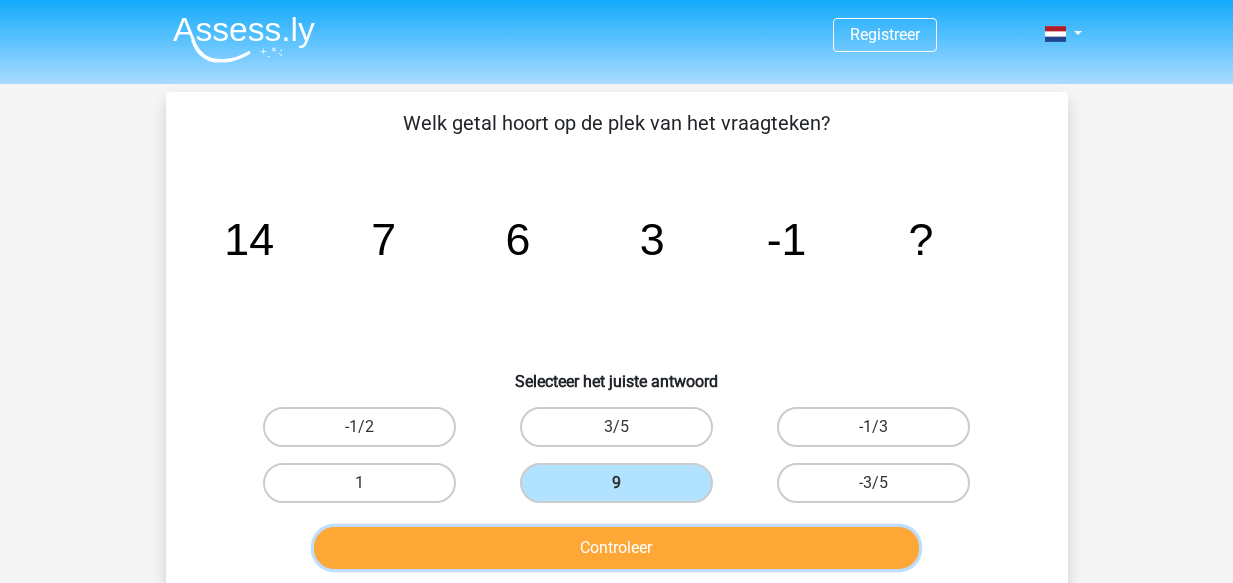 click on "Controleer" at bounding box center [616, 548] 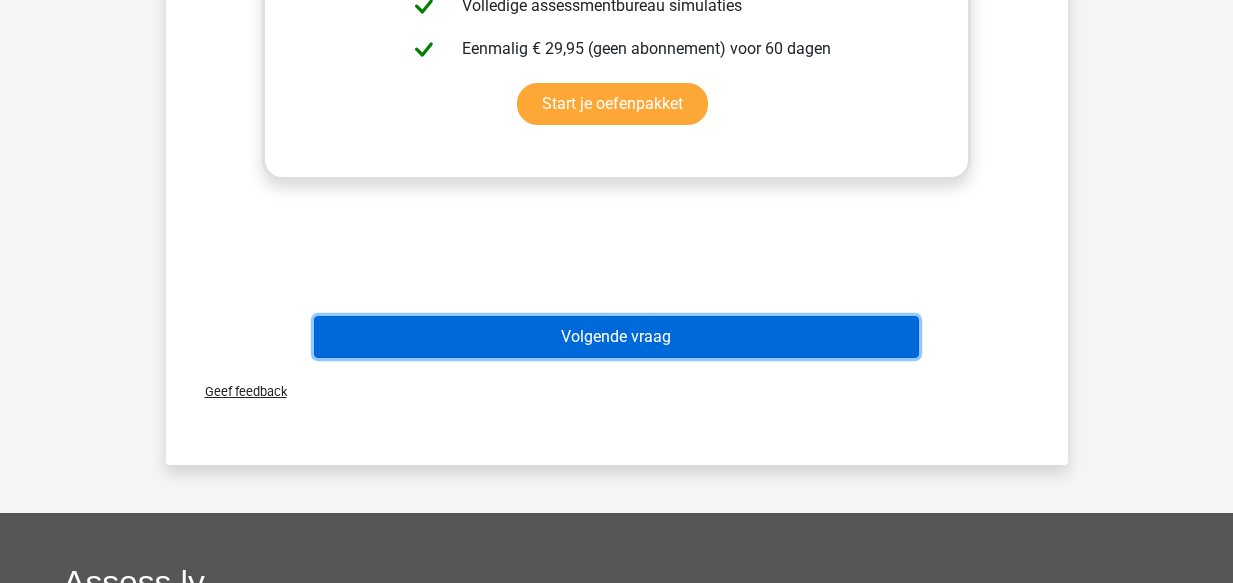 click on "Volgende vraag" at bounding box center [616, 337] 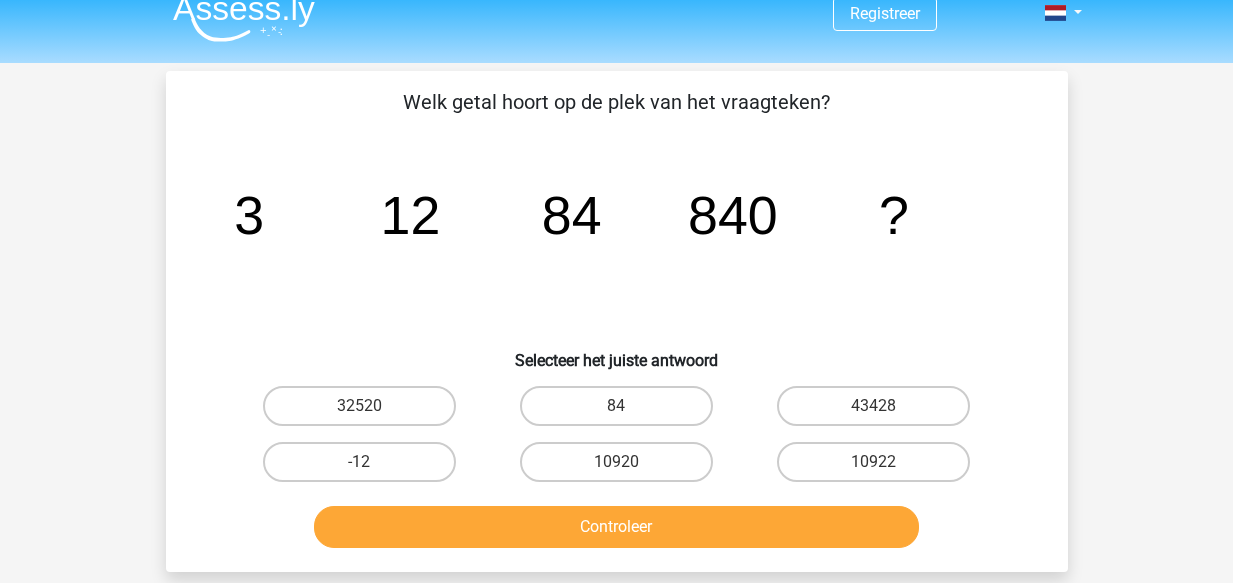 scroll, scrollTop: 0, scrollLeft: 0, axis: both 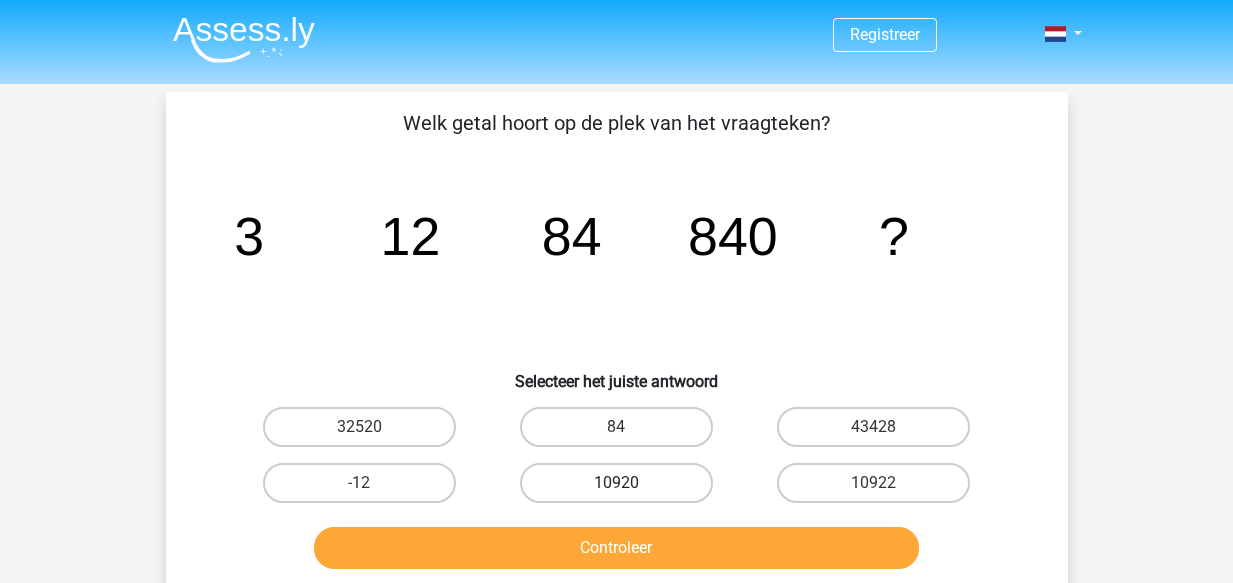 click on "10920" at bounding box center (616, 483) 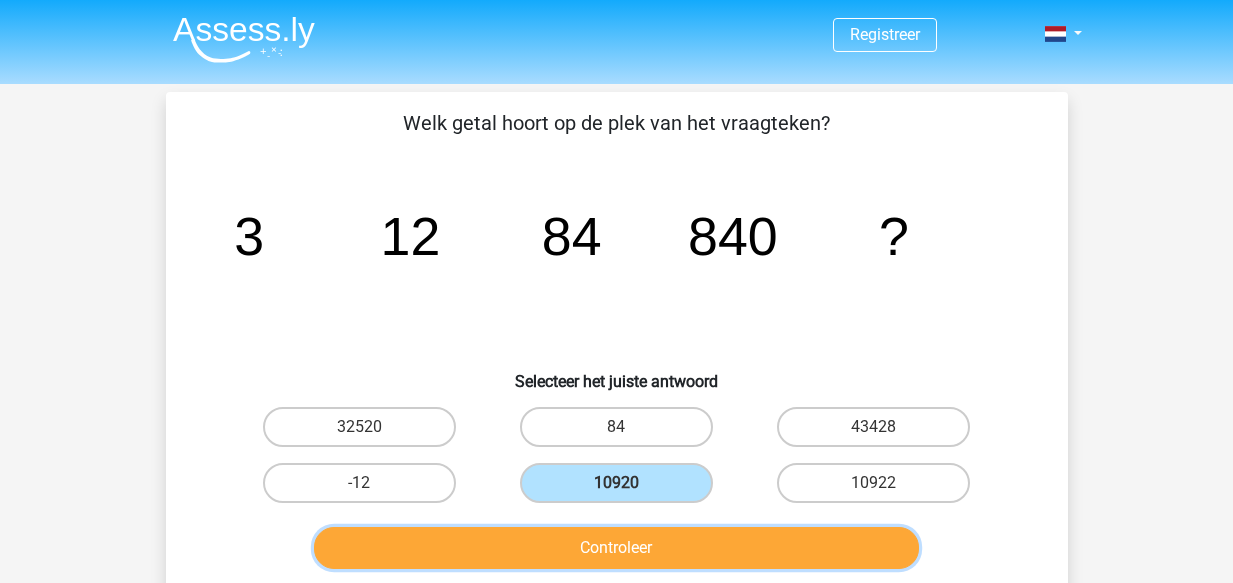 click on "Controleer" at bounding box center [616, 548] 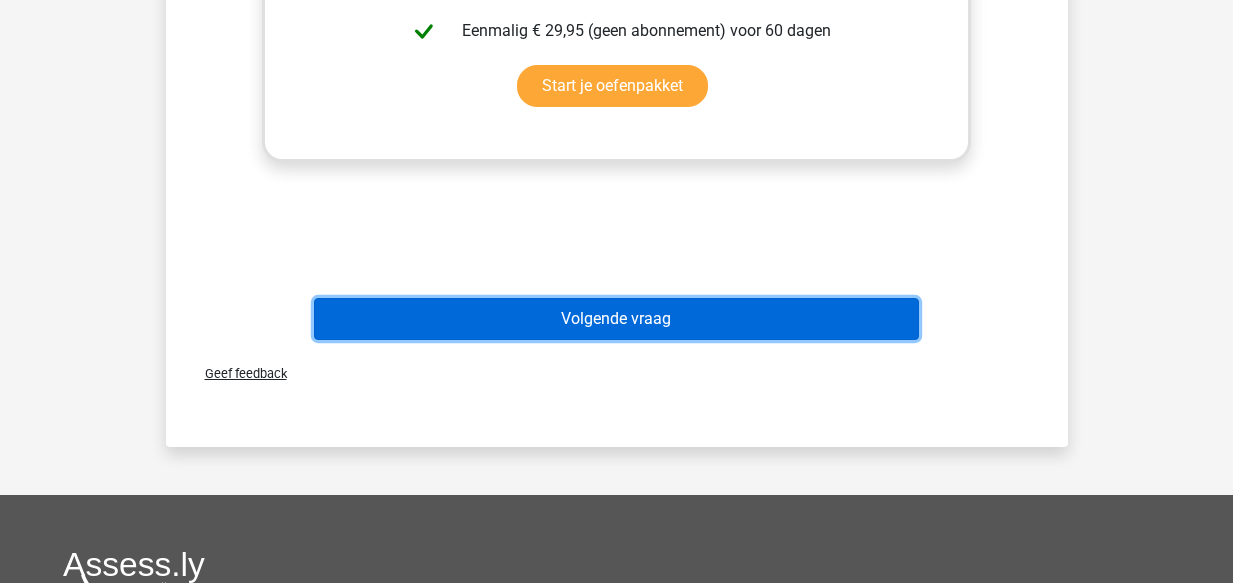 click on "Volgende vraag" at bounding box center (616, 319) 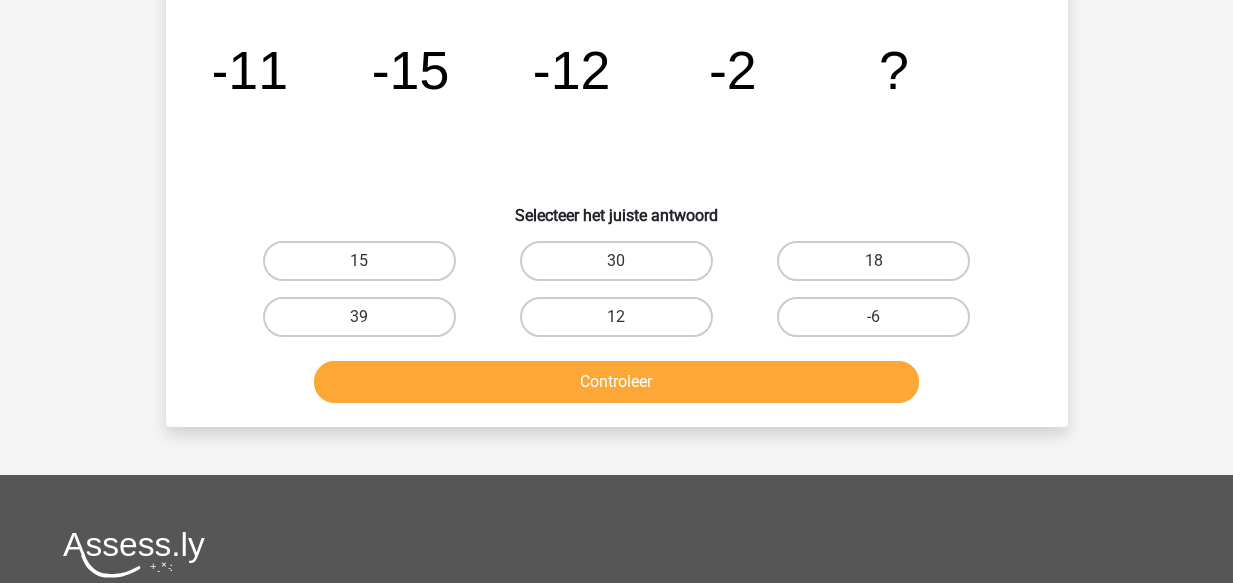 scroll, scrollTop: 92, scrollLeft: 0, axis: vertical 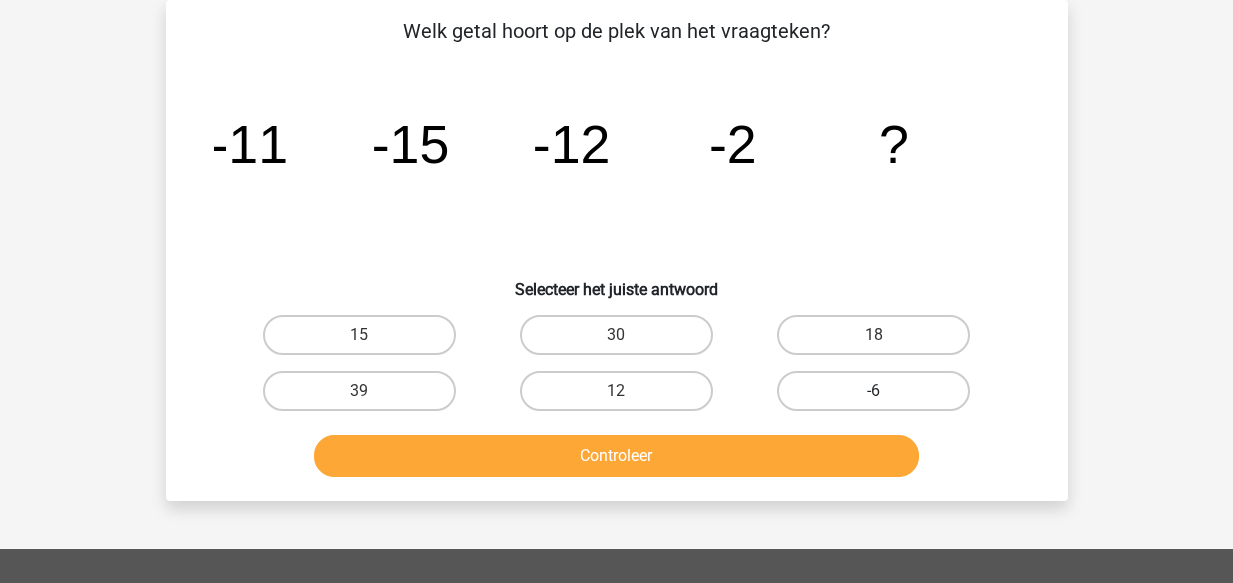 click on "-6" at bounding box center [873, 391] 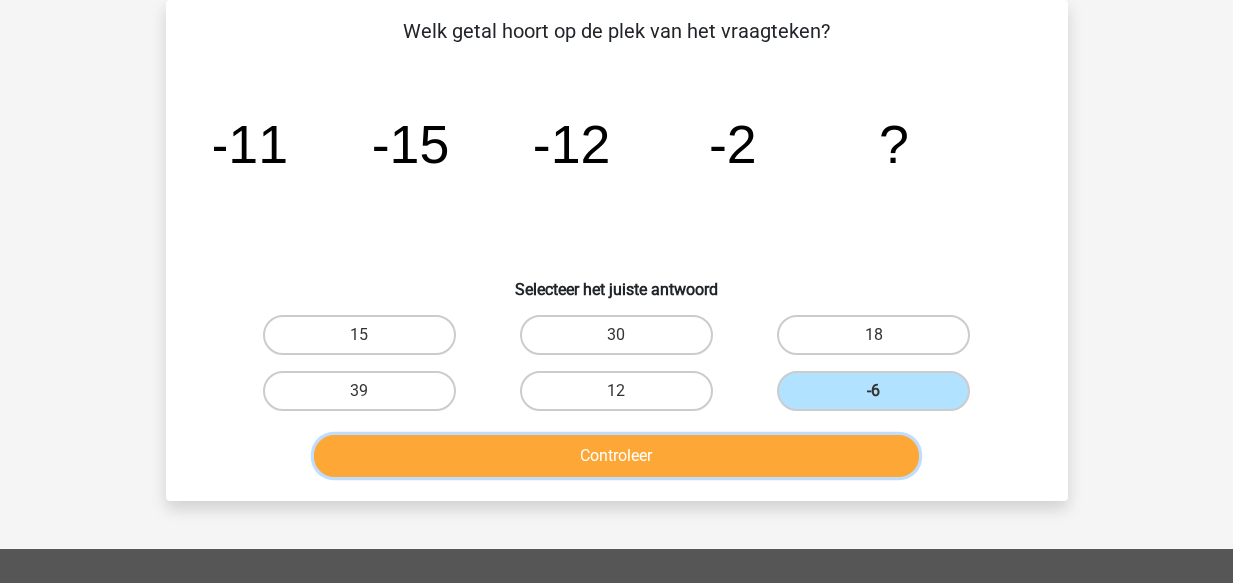 click on "Controleer" at bounding box center [616, 456] 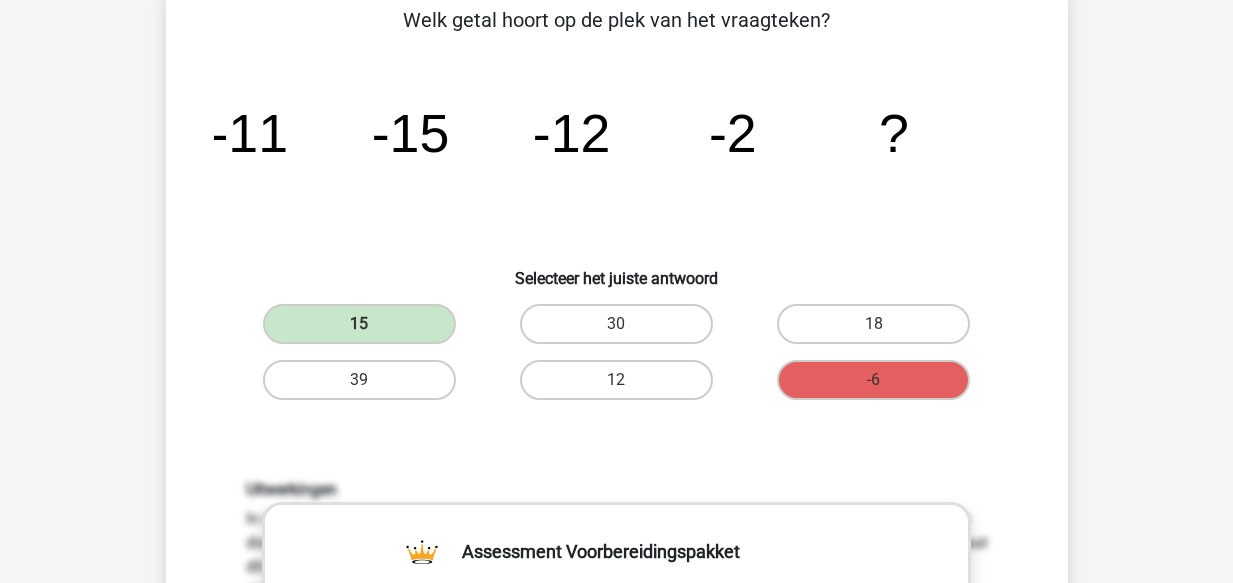 scroll, scrollTop: 102, scrollLeft: 0, axis: vertical 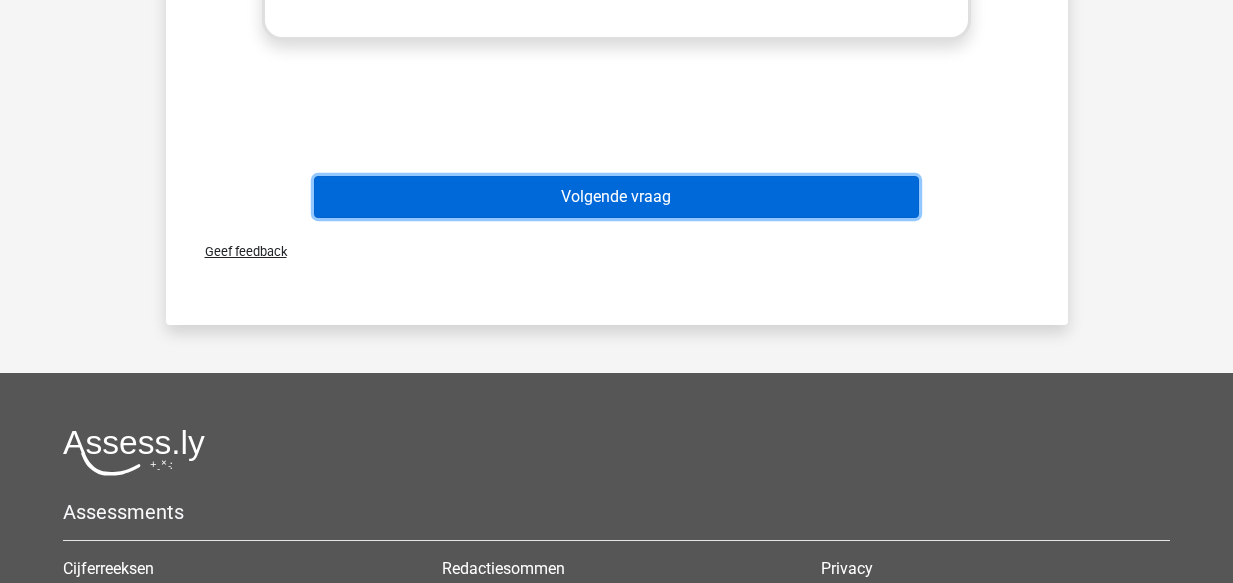 click on "Volgende vraag" at bounding box center [616, 197] 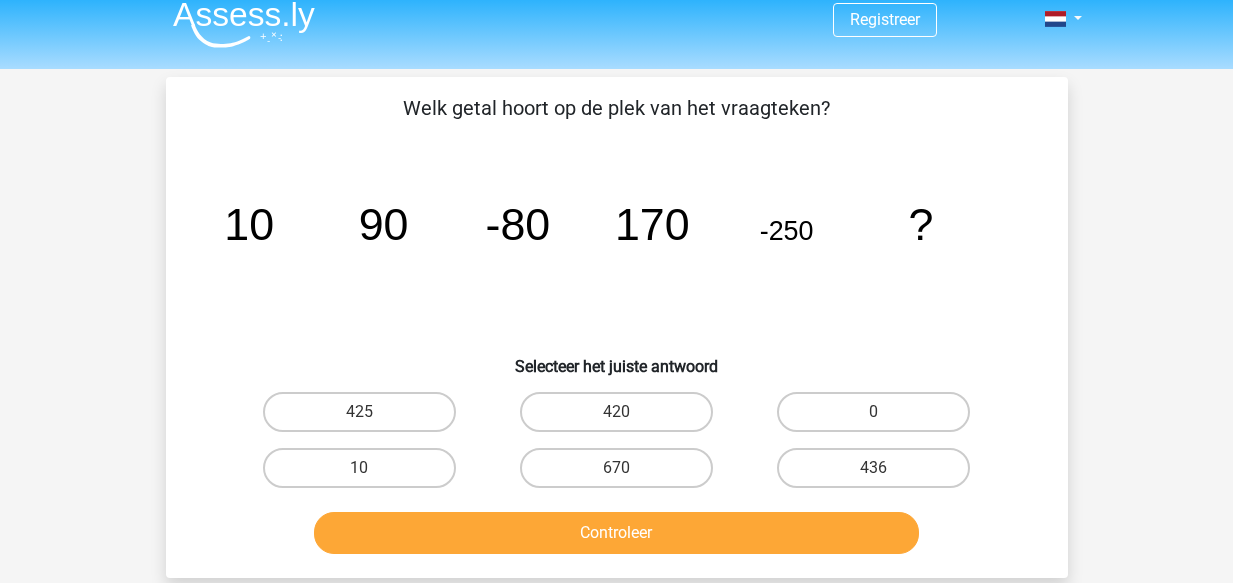 scroll, scrollTop: 13, scrollLeft: 0, axis: vertical 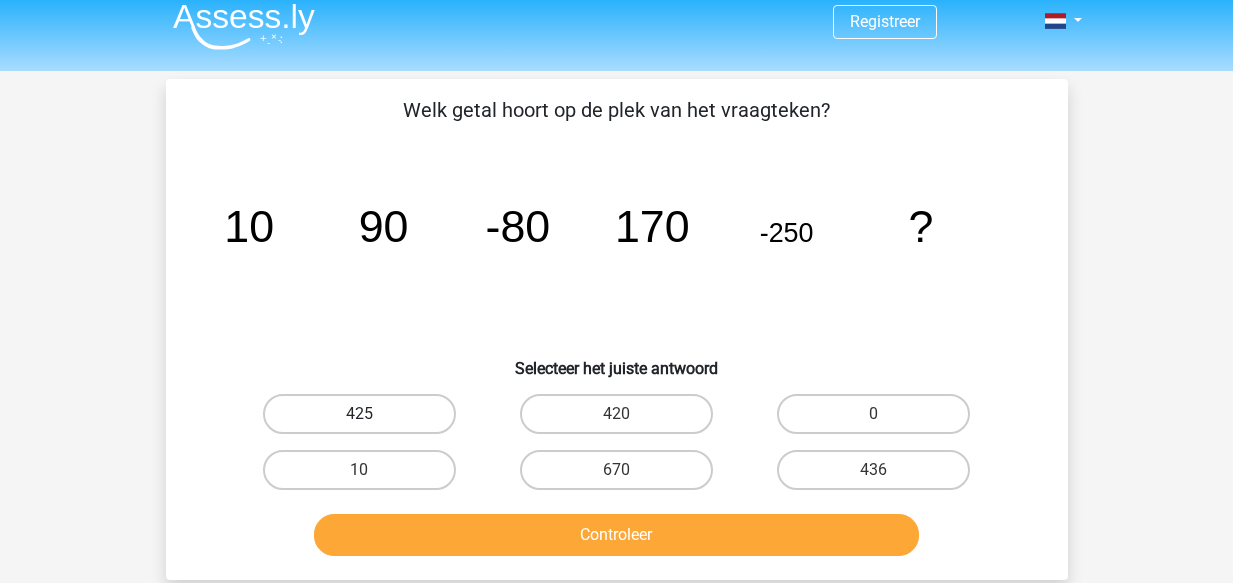 click on "425" at bounding box center (359, 414) 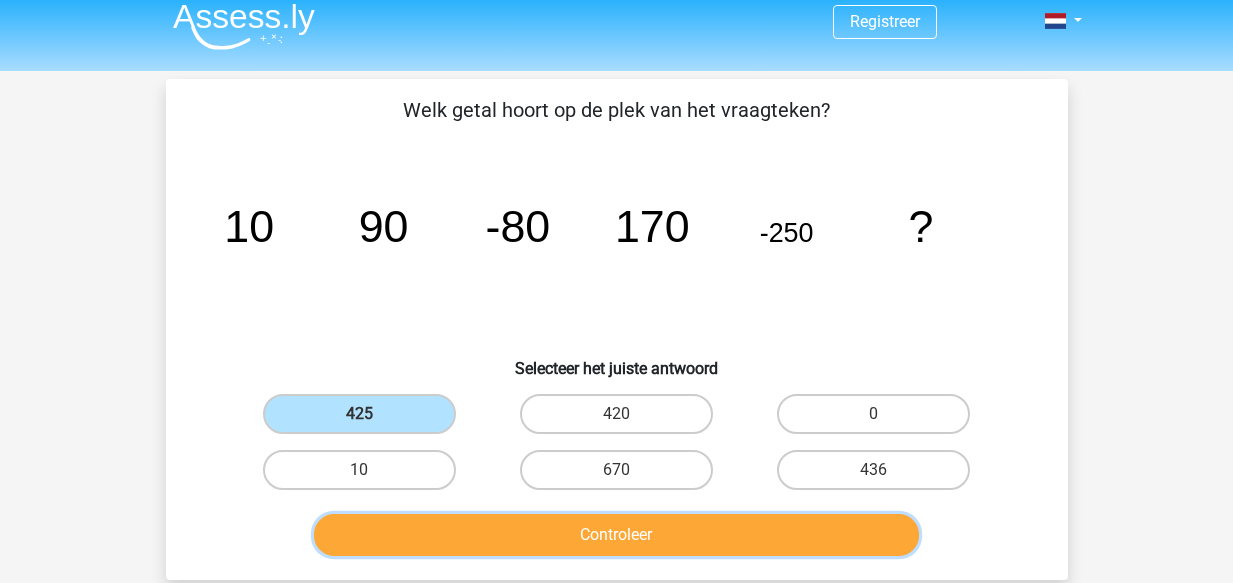 click on "Controleer" at bounding box center (616, 535) 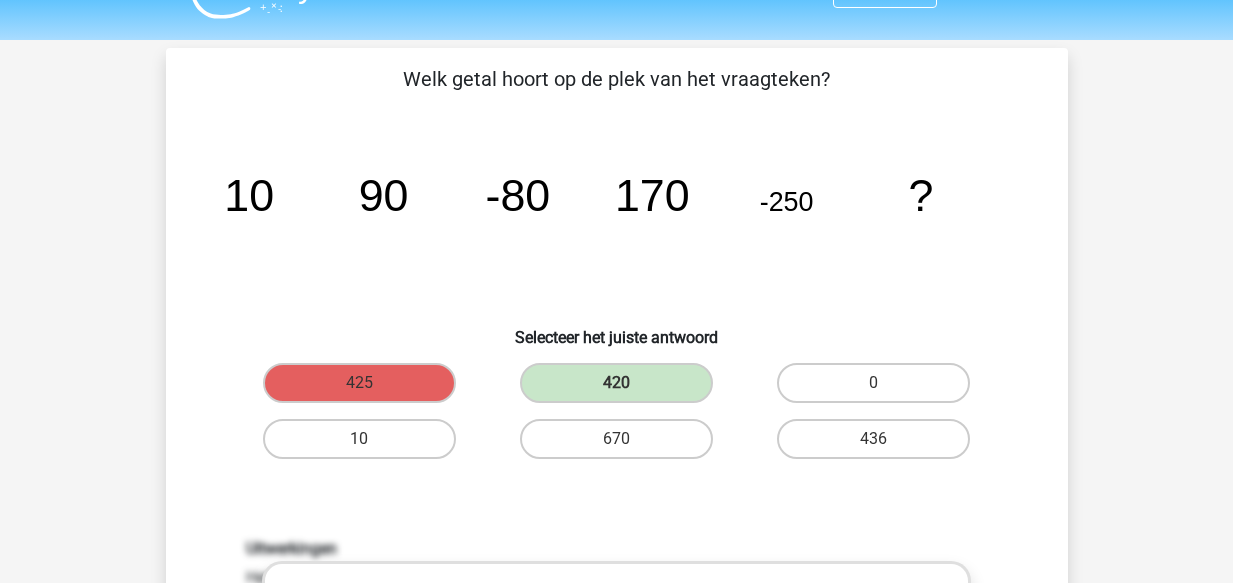 scroll, scrollTop: 53, scrollLeft: 0, axis: vertical 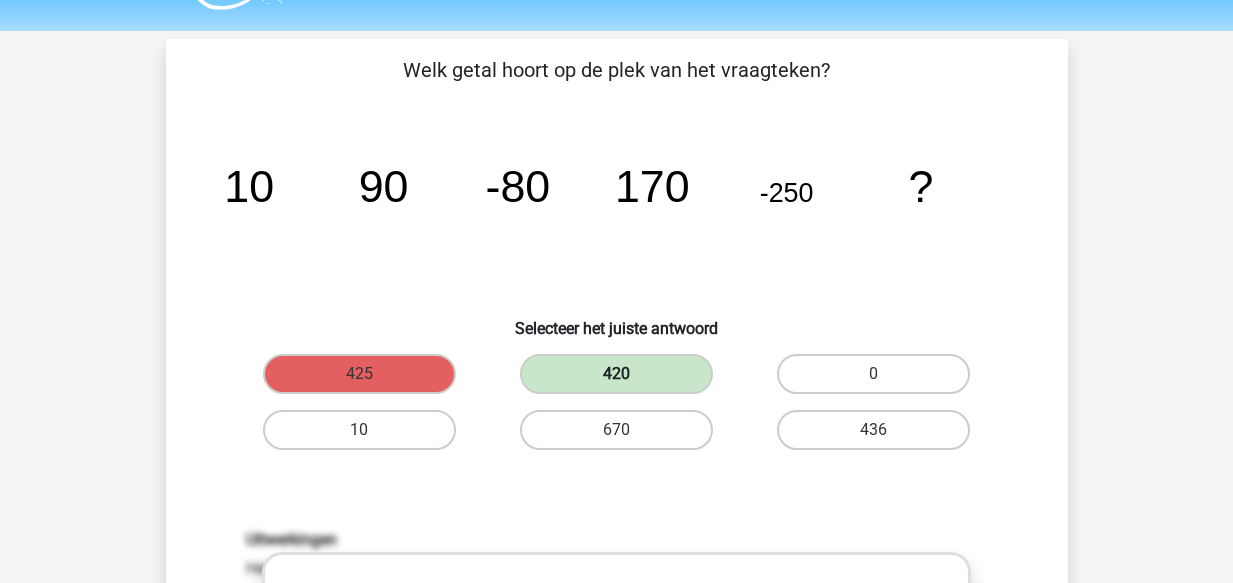click on "420" at bounding box center [616, 374] 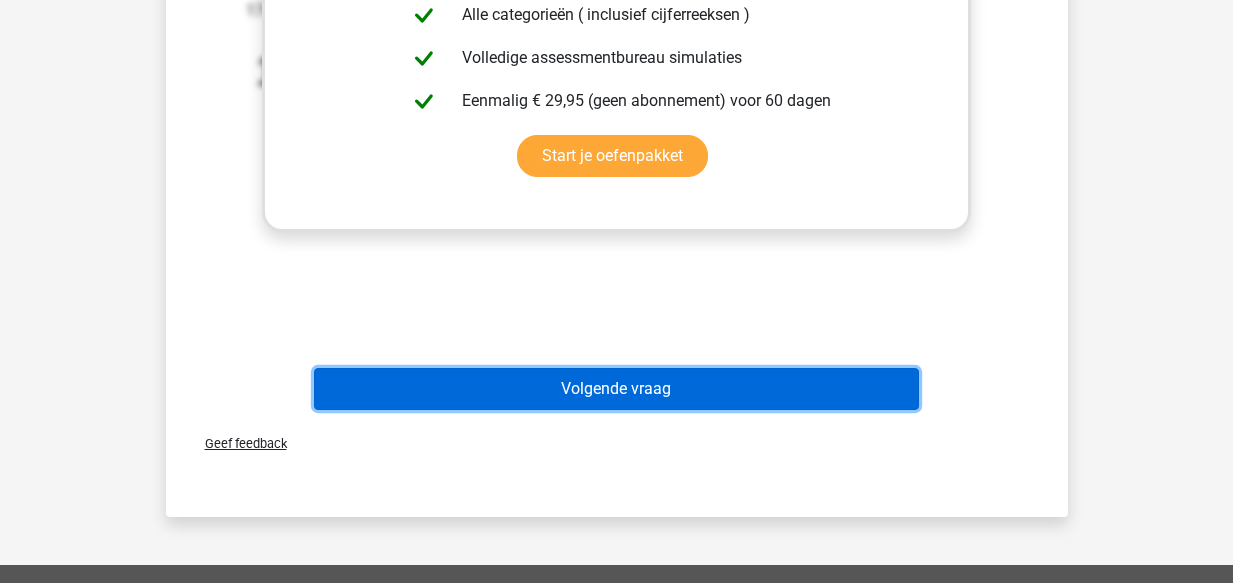 click on "Volgende vraag" at bounding box center (616, 389) 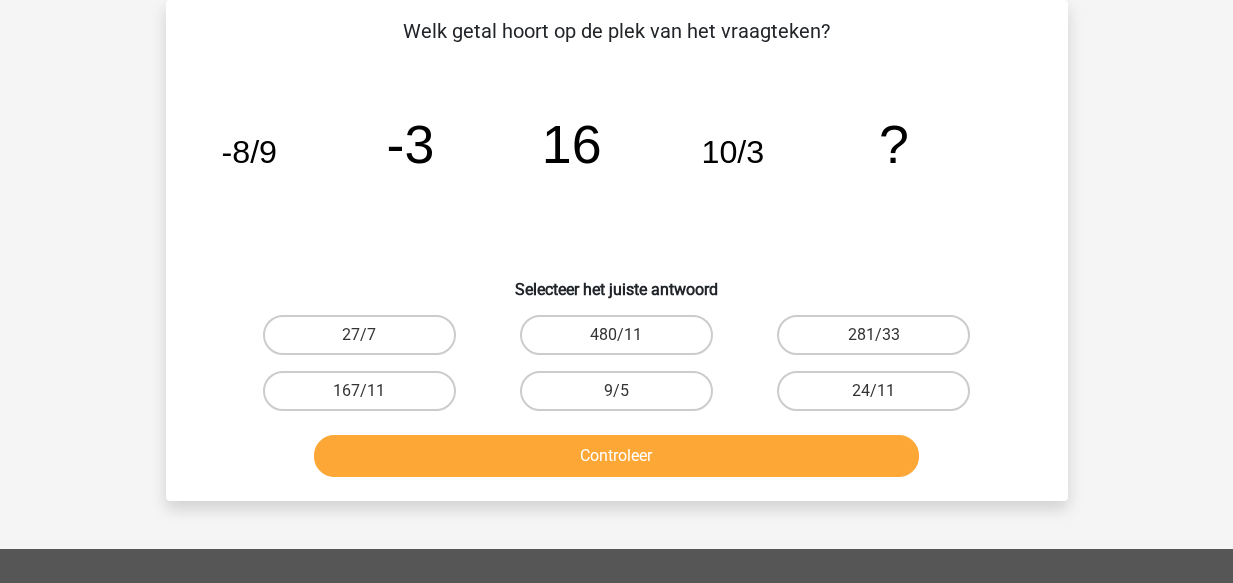 scroll, scrollTop: 0, scrollLeft: 0, axis: both 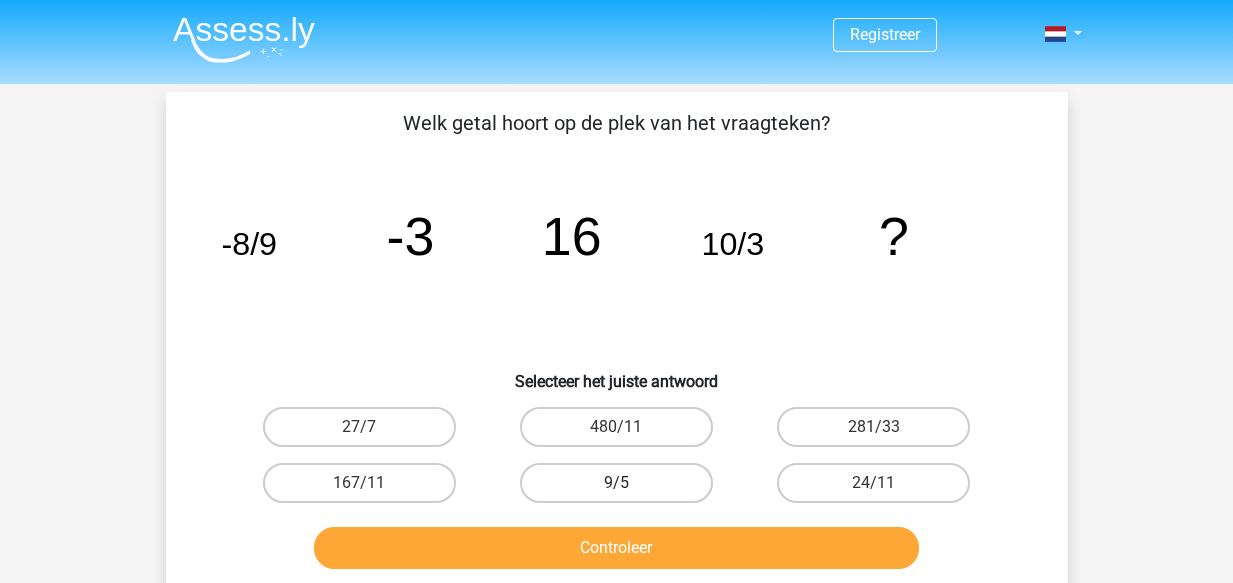 click on "9/5" at bounding box center (616, 483) 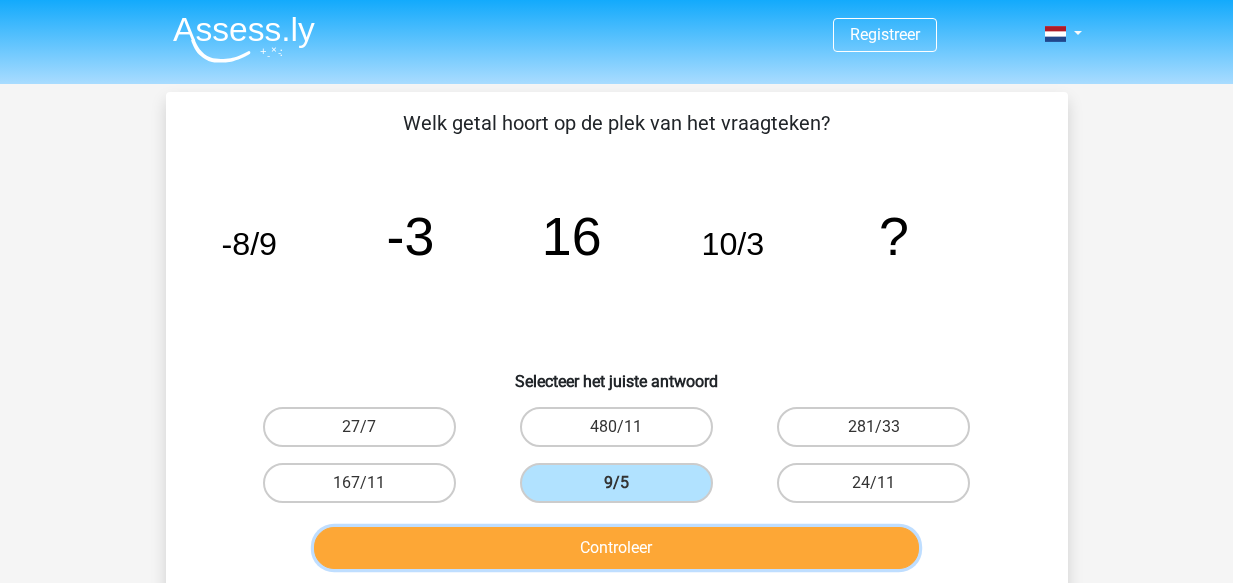 click on "Controleer" at bounding box center [616, 548] 